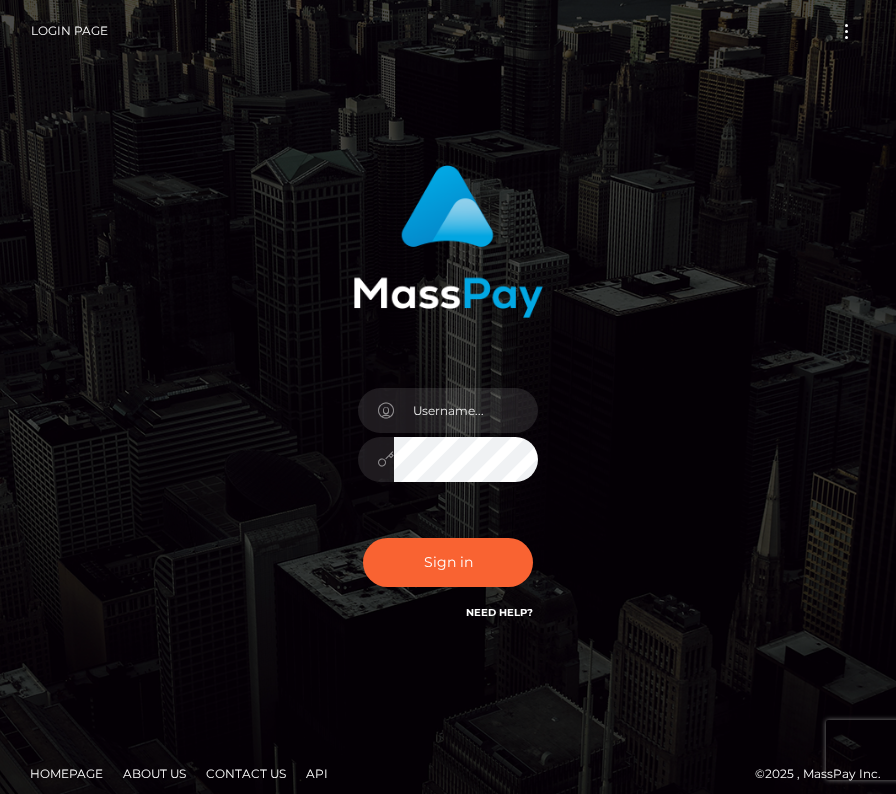 scroll, scrollTop: 0, scrollLeft: 0, axis: both 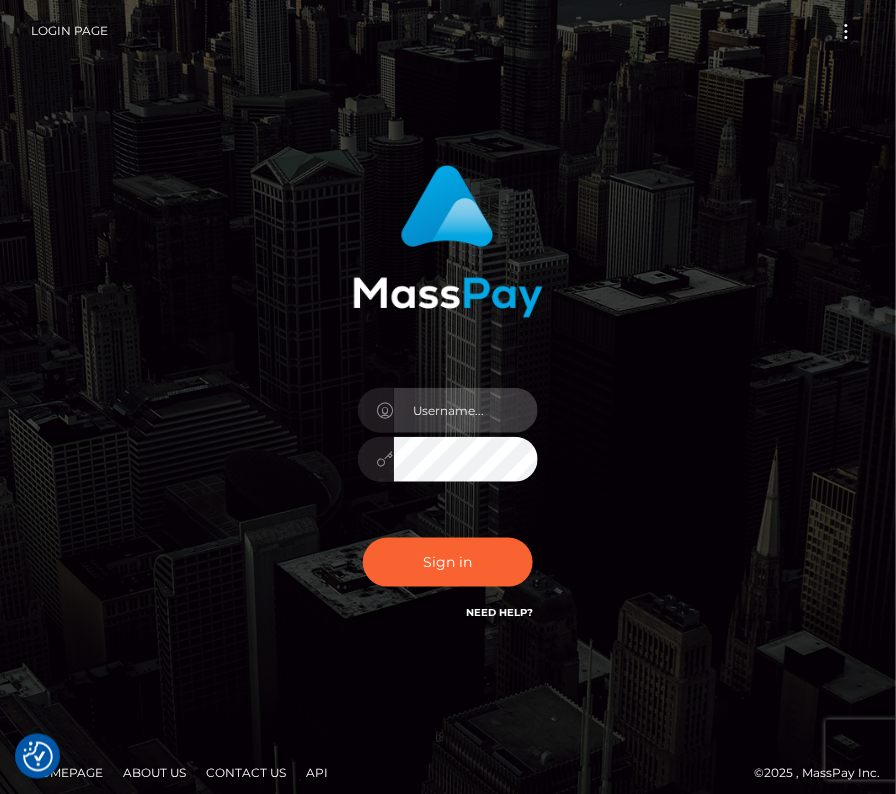 click at bounding box center (466, 410) 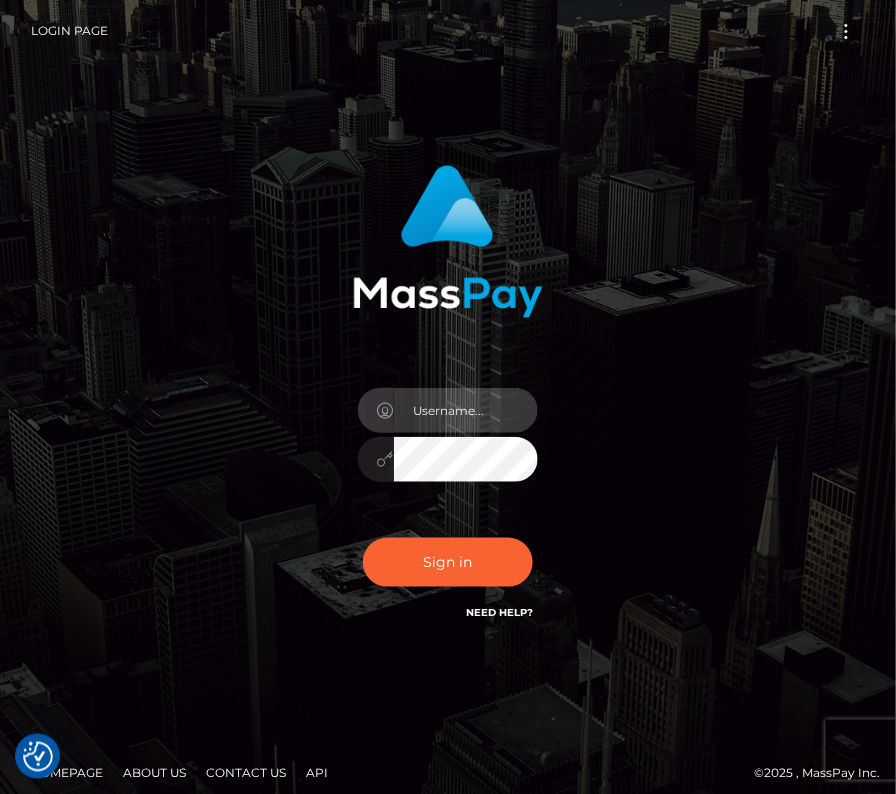 type on "kateo" 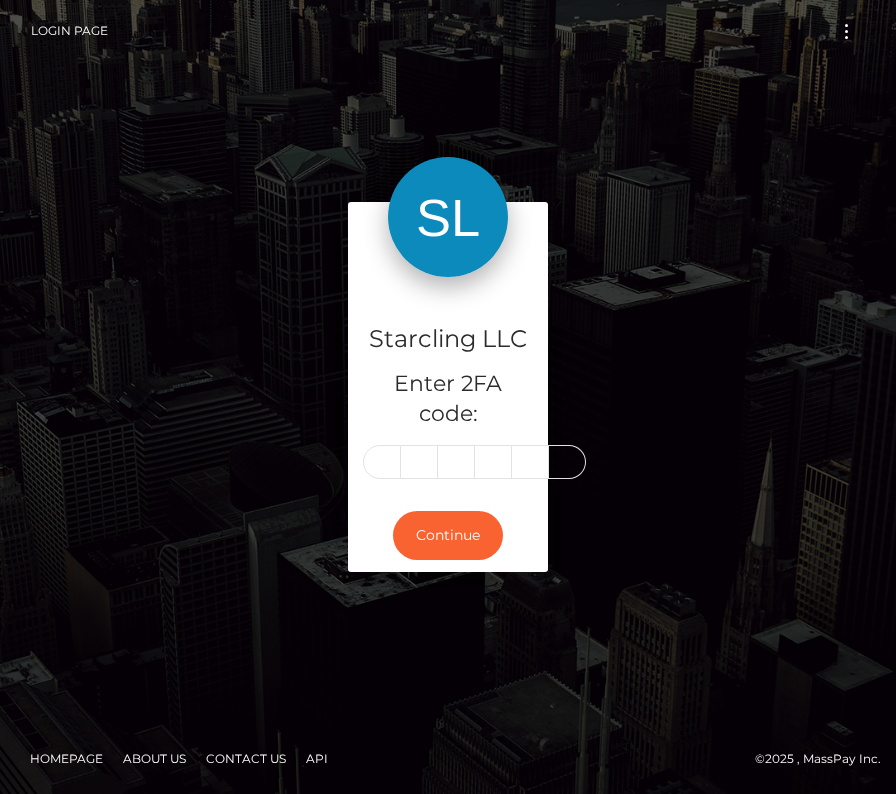 scroll, scrollTop: 0, scrollLeft: 0, axis: both 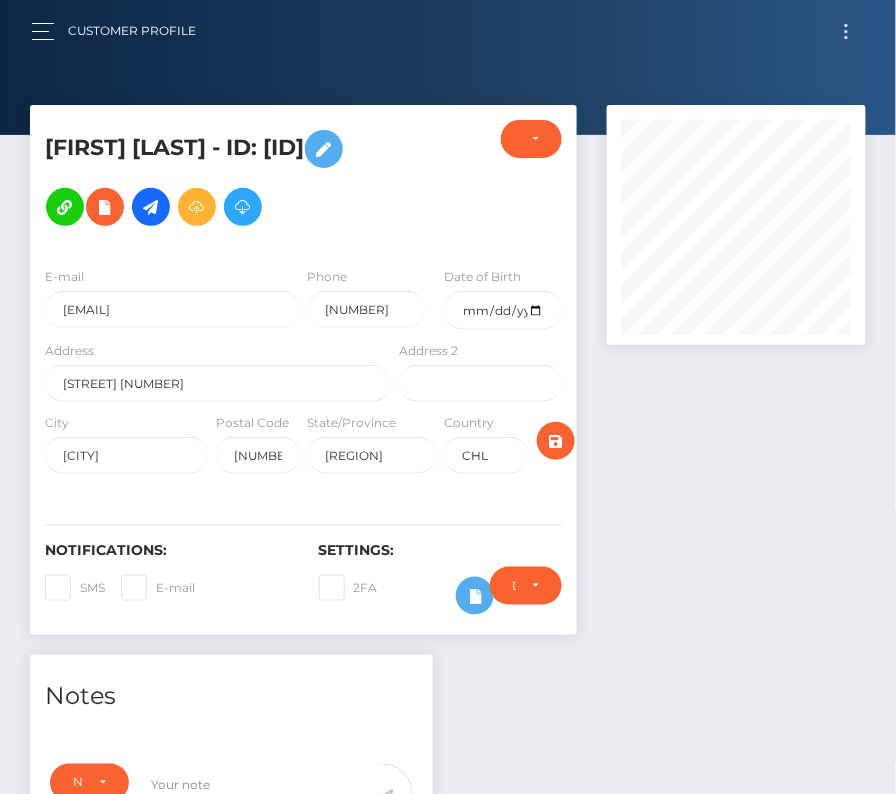 click at bounding box center [846, 31] 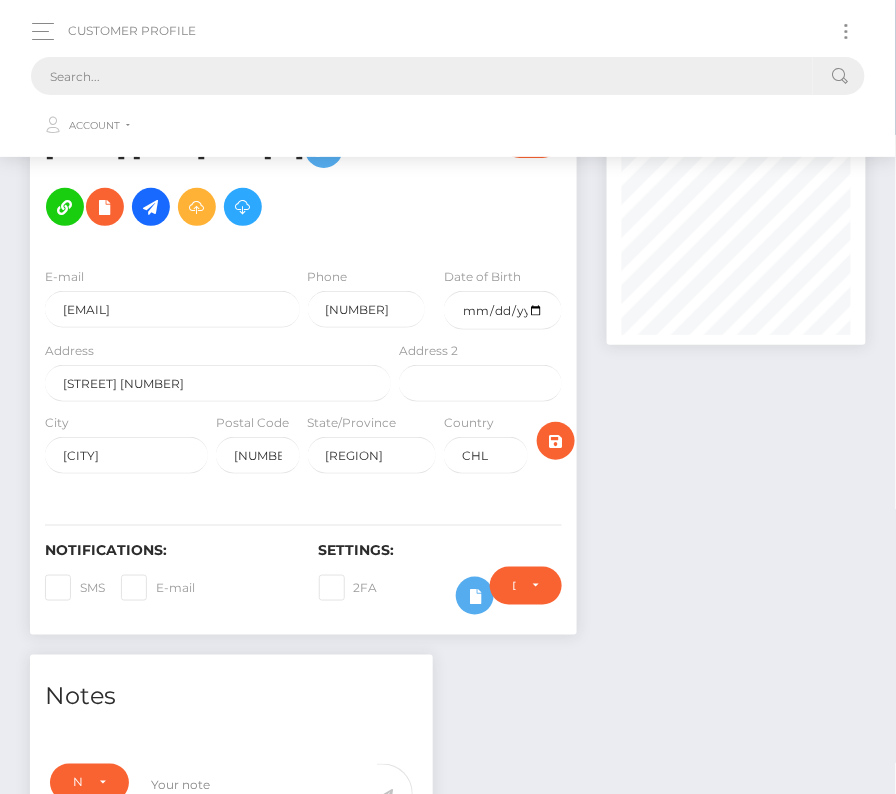 click at bounding box center (422, 76) 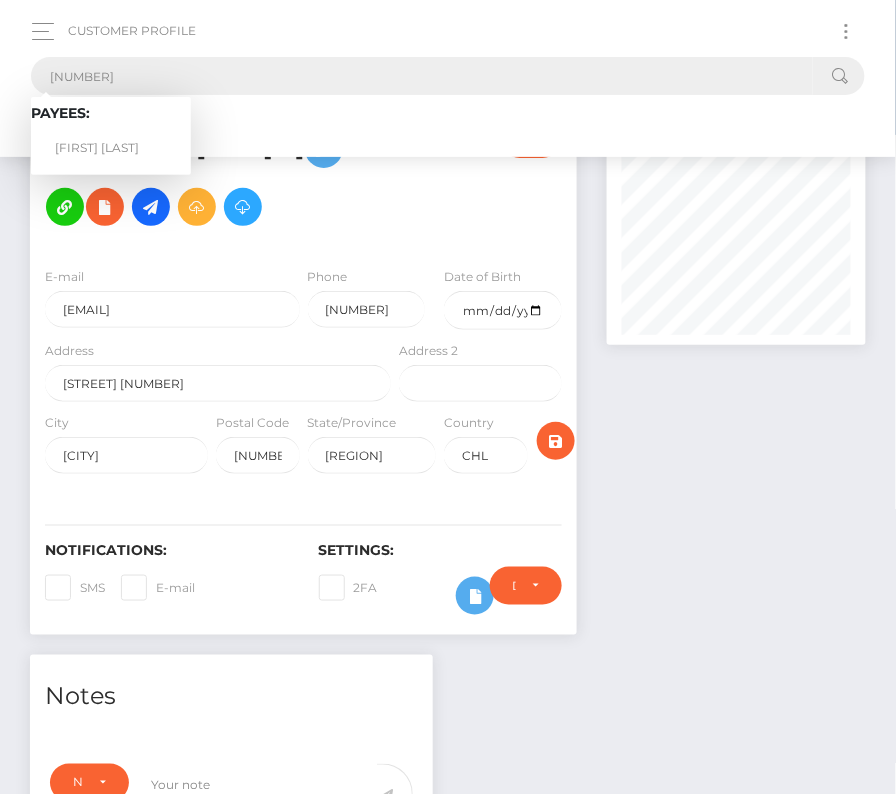 type on "2119421" 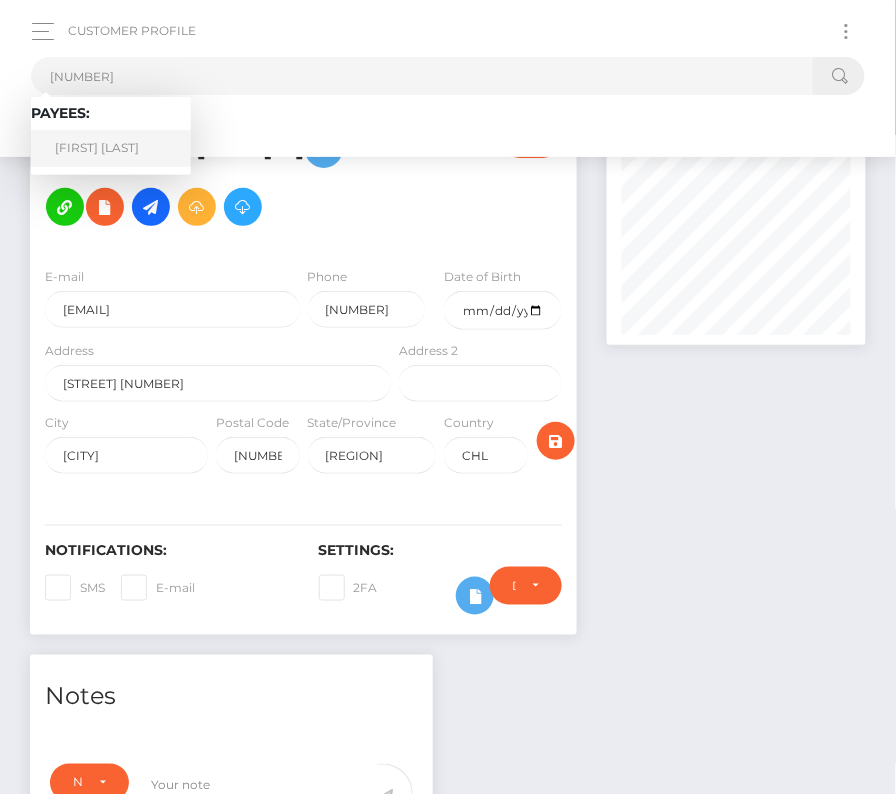 click on "Kyle  Estle" at bounding box center (111, 148) 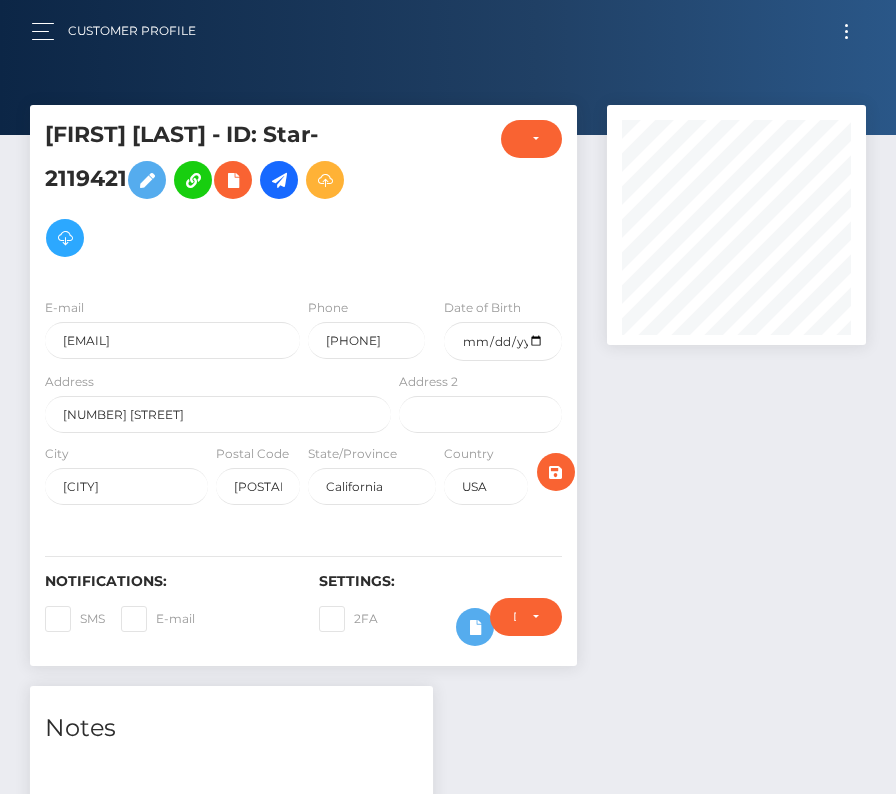 scroll, scrollTop: 0, scrollLeft: 0, axis: both 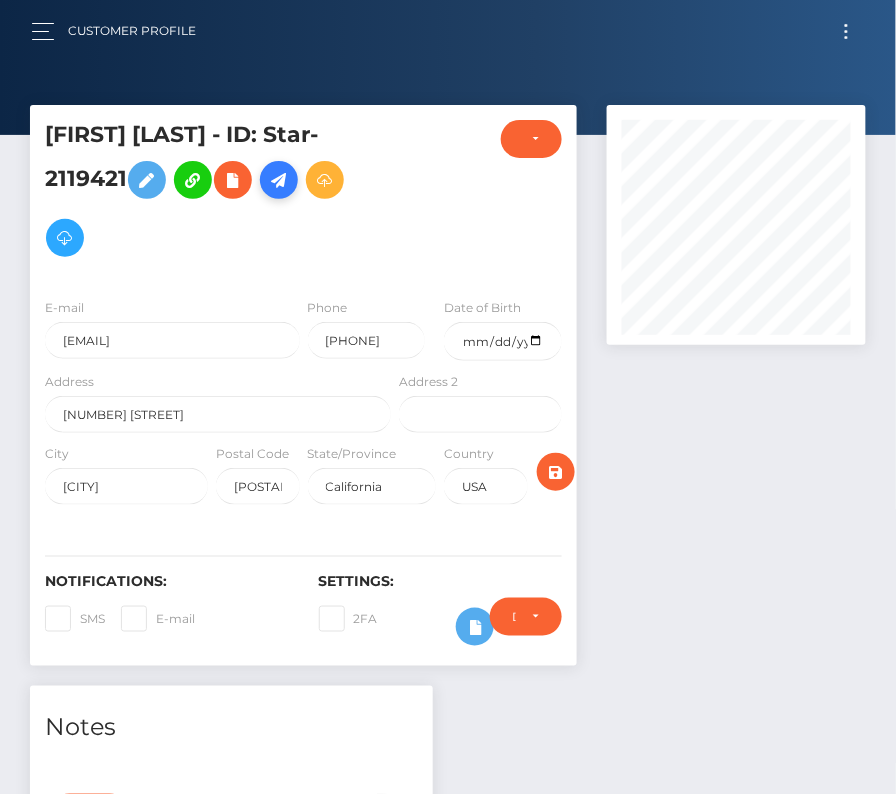 click at bounding box center (279, 180) 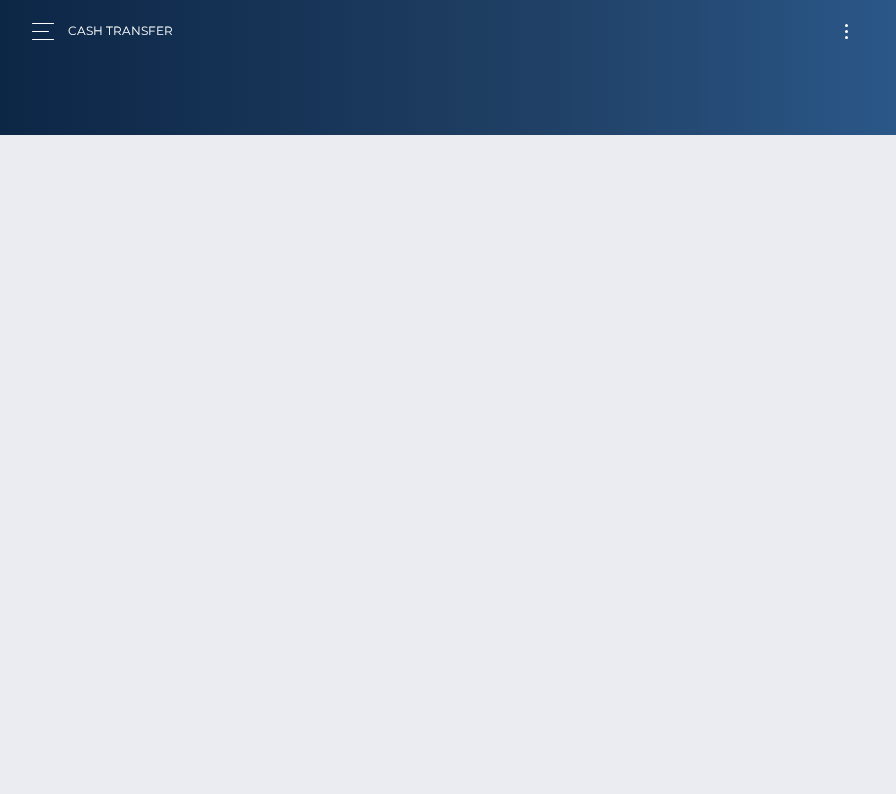 scroll, scrollTop: 0, scrollLeft: 0, axis: both 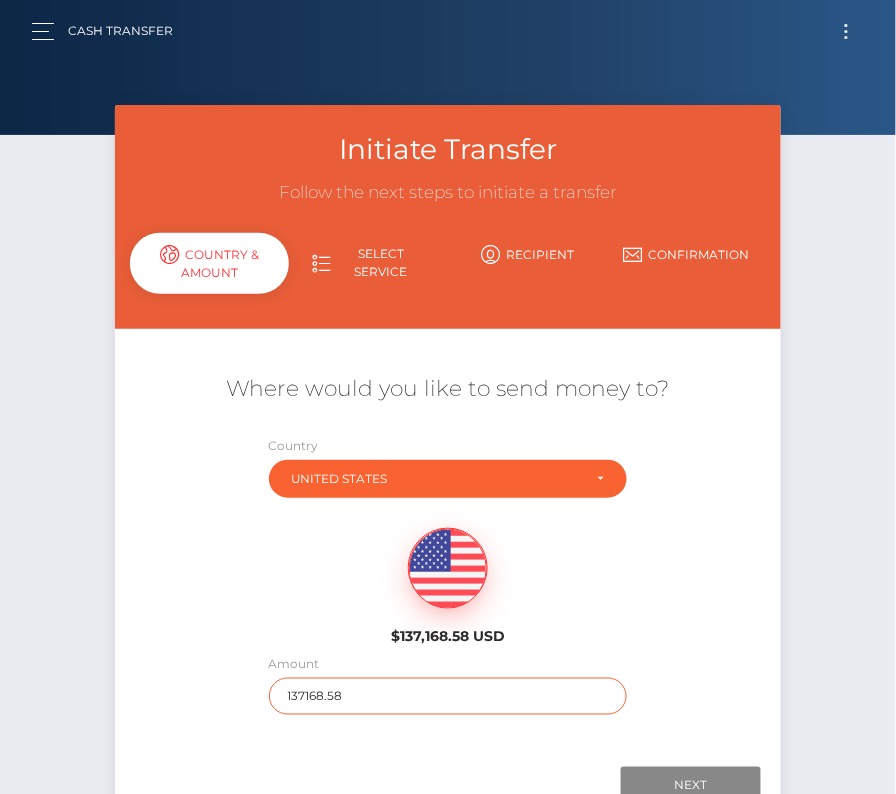 click on "137168.58" at bounding box center (448, 696) 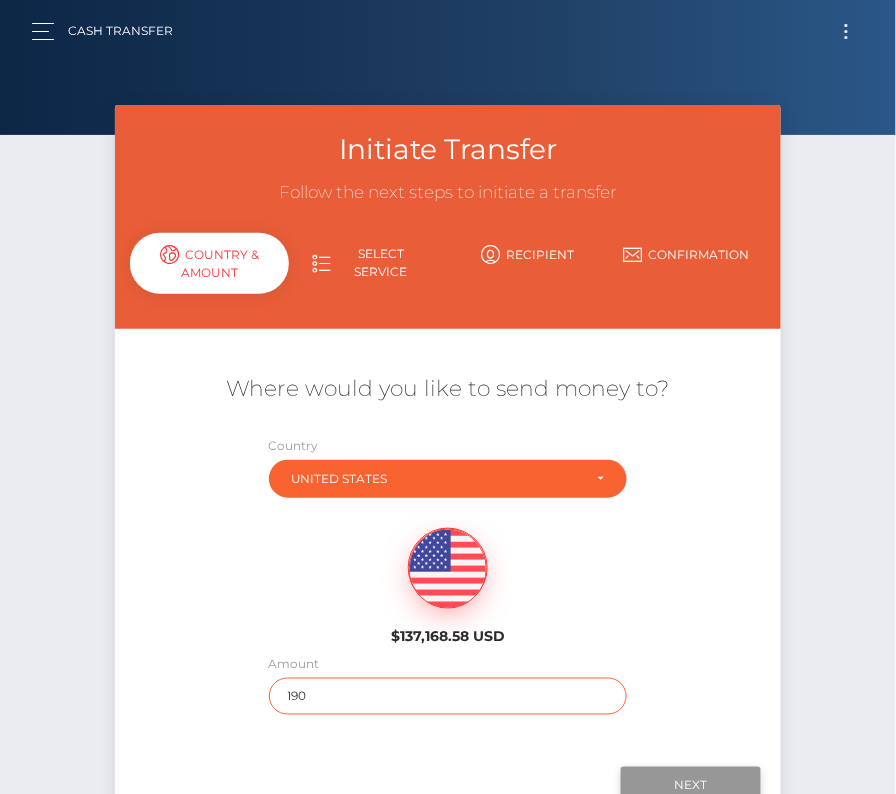 type on "190" 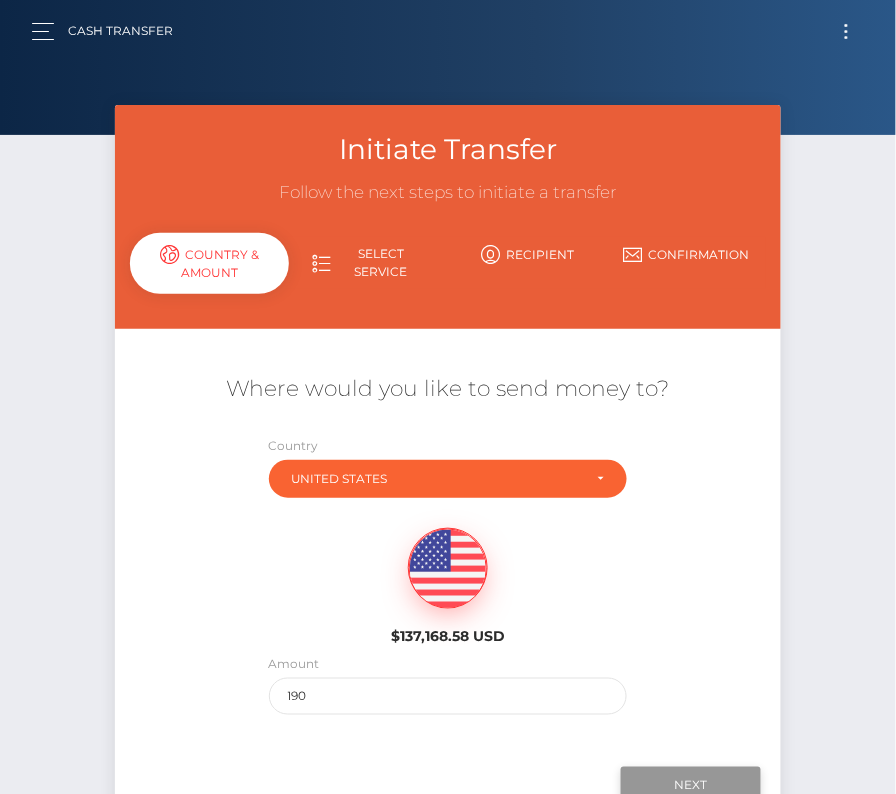 click on "Next" at bounding box center (691, 786) 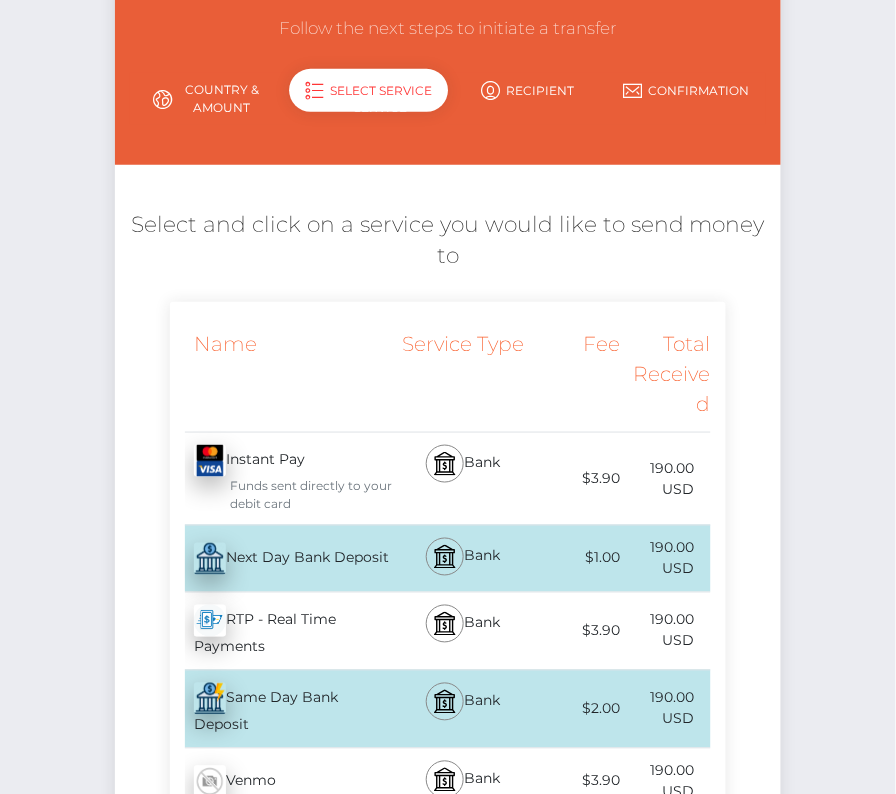 scroll, scrollTop: 188, scrollLeft: 0, axis: vertical 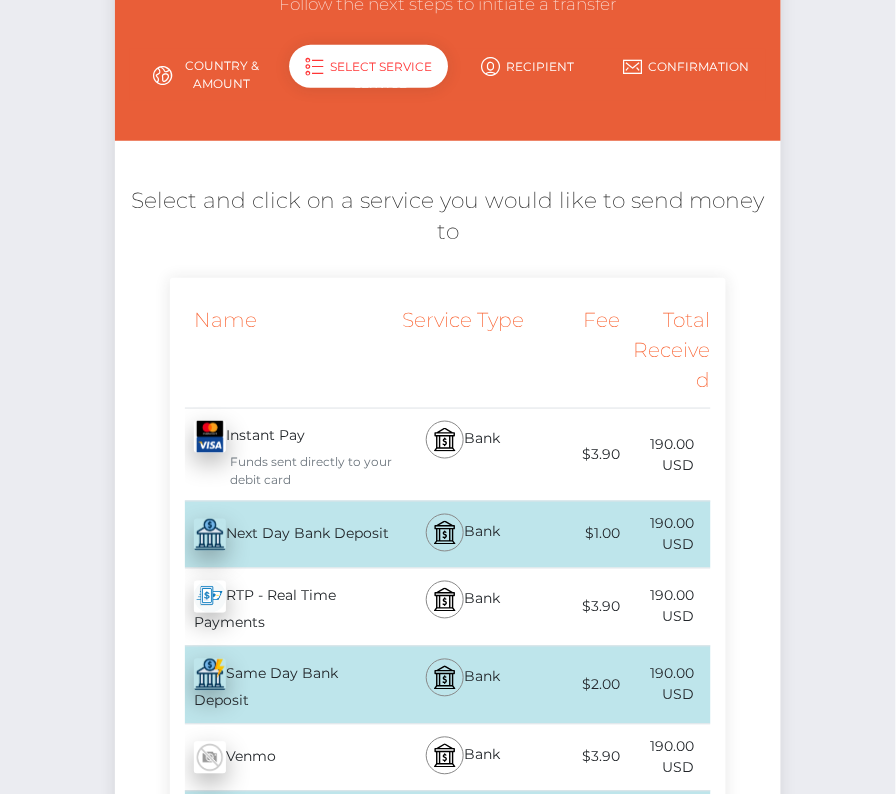 click on "Next Day Bank Deposit  - USD" at bounding box center (282, 535) 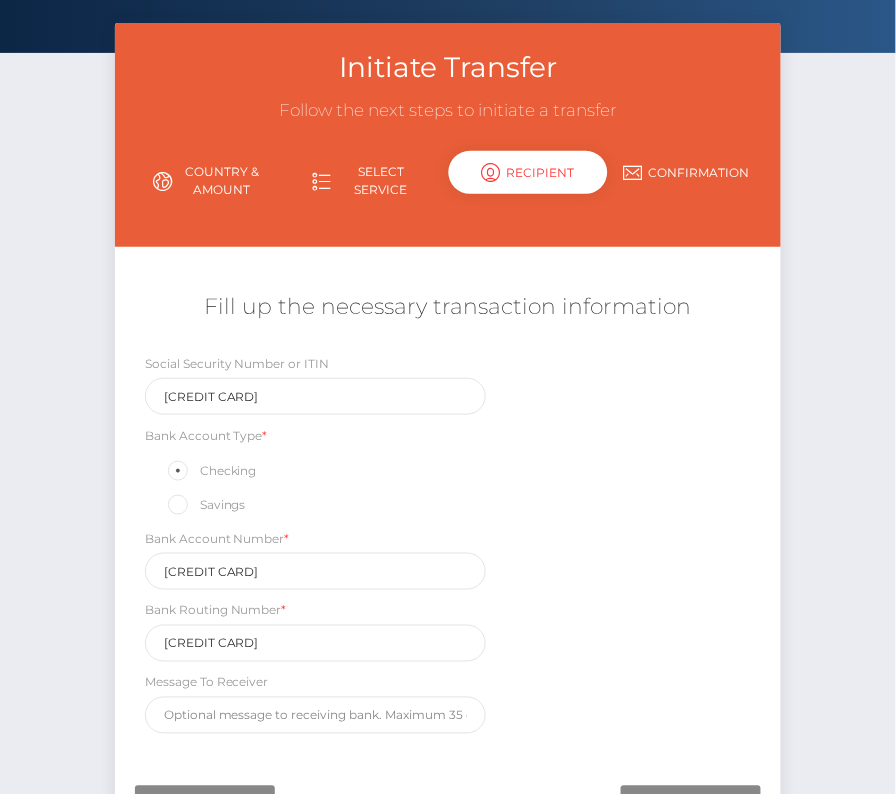 scroll, scrollTop: 97, scrollLeft: 0, axis: vertical 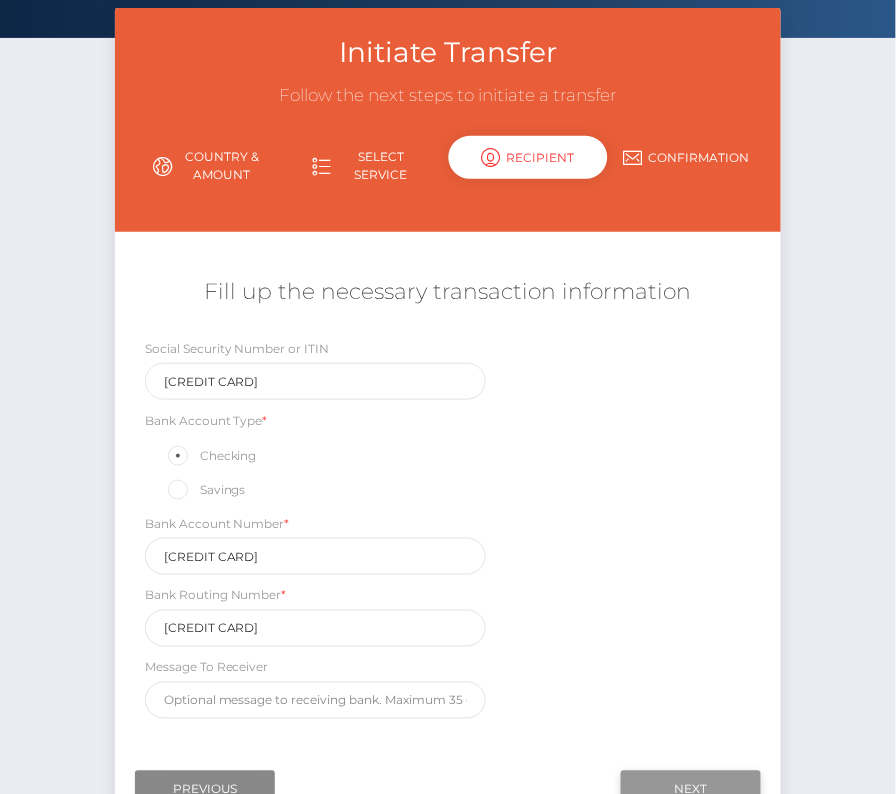 click on "Next" at bounding box center (691, 790) 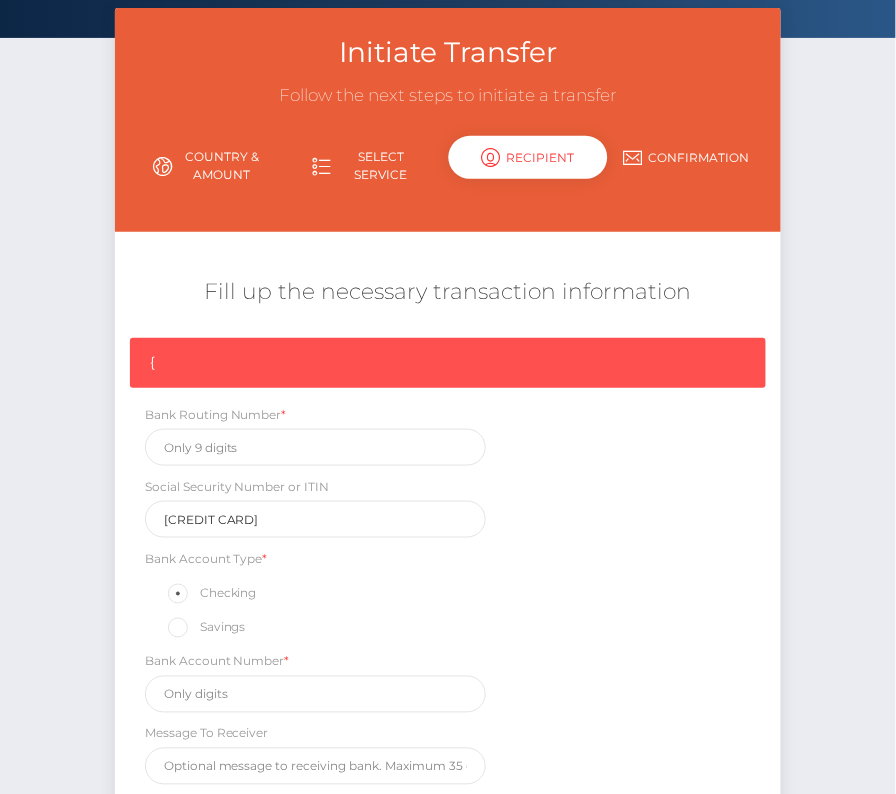 scroll, scrollTop: 301, scrollLeft: 0, axis: vertical 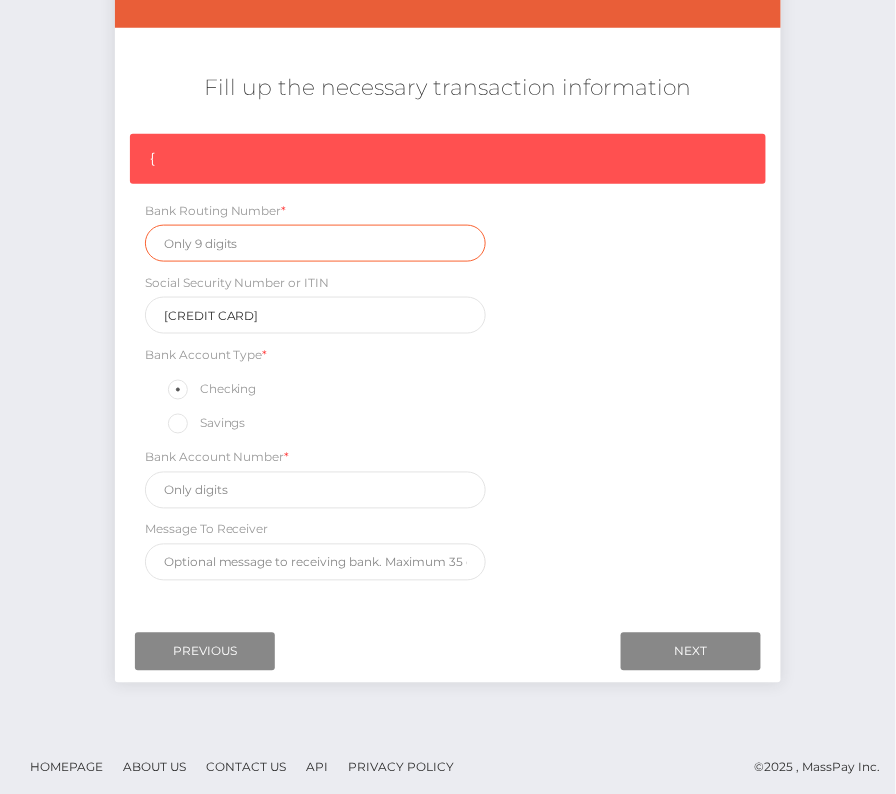 click at bounding box center [315, 243] 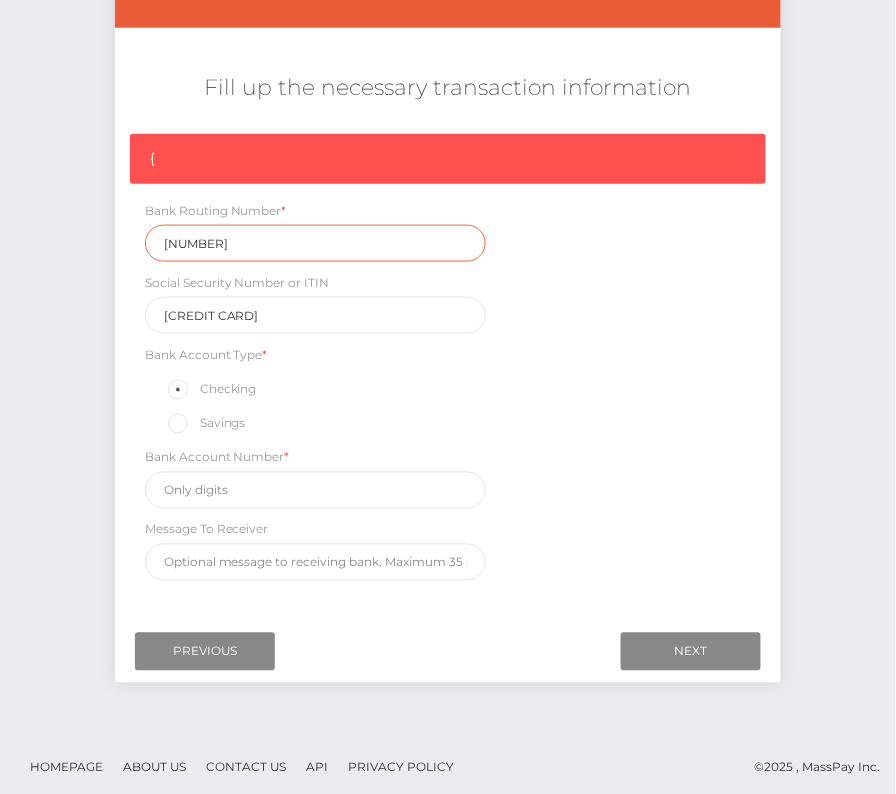 type on "307074535" 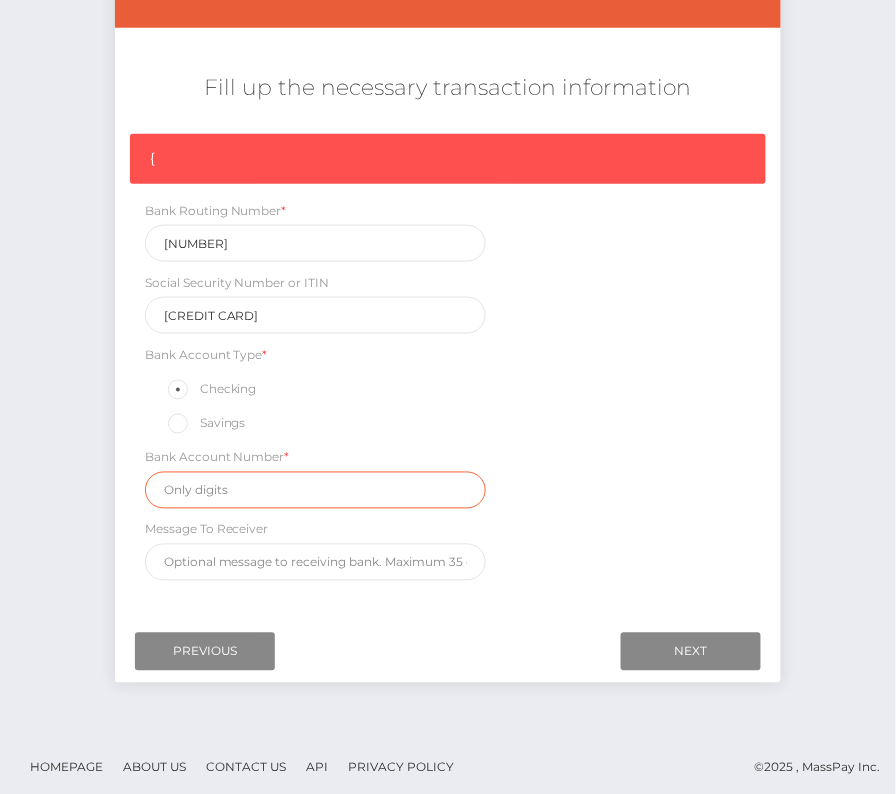 click at bounding box center (315, 490) 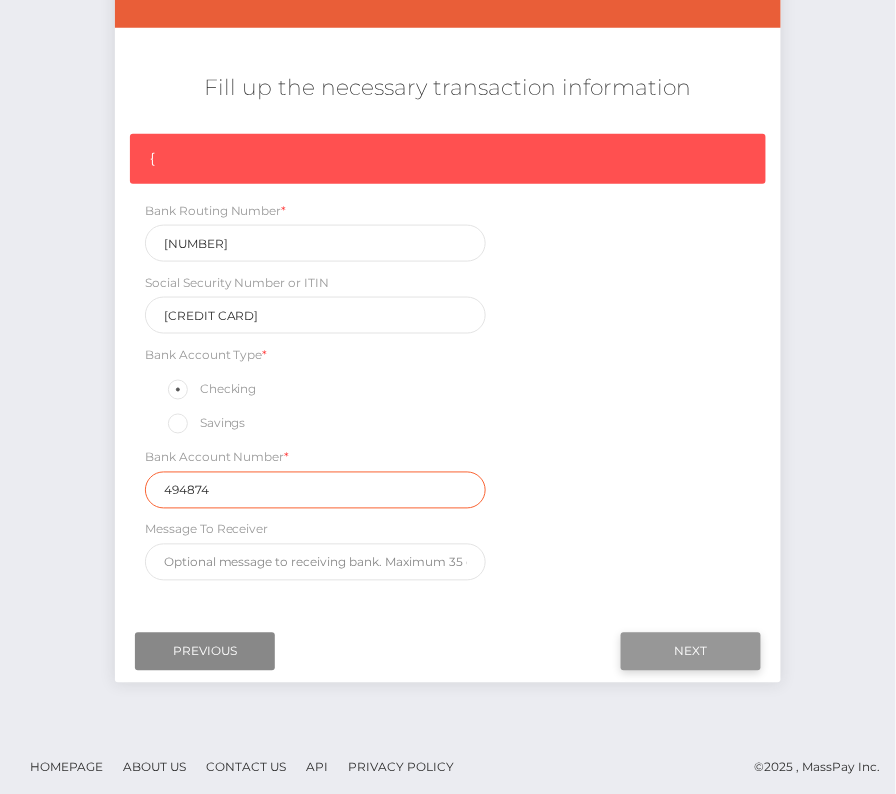 type on "494874" 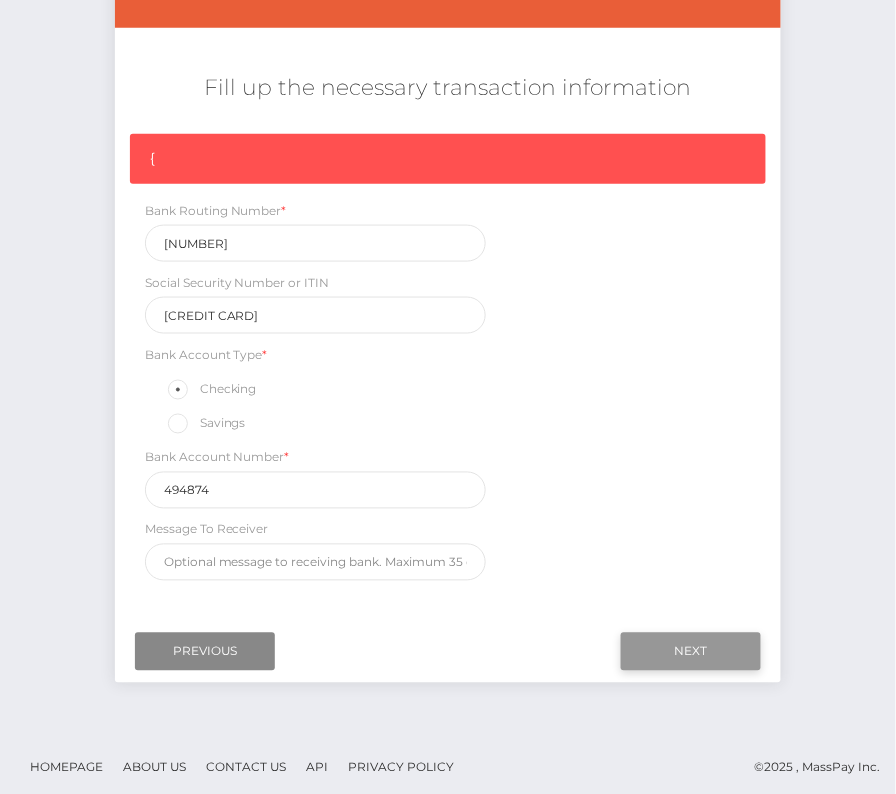 click on "Next" at bounding box center (691, 652) 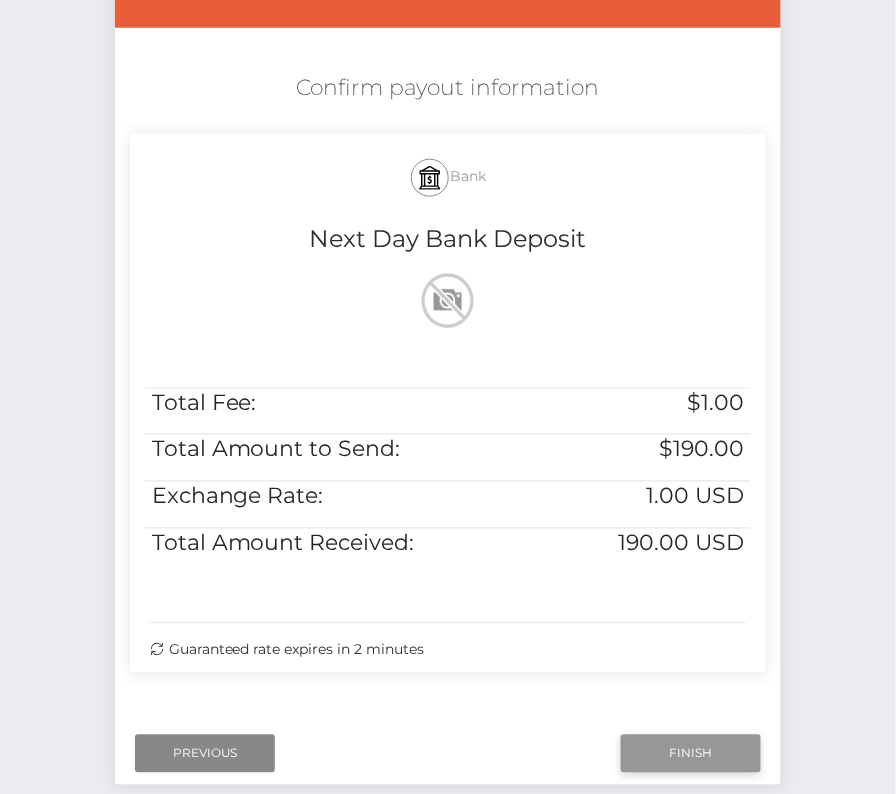 click on "Finish" at bounding box center (691, 754) 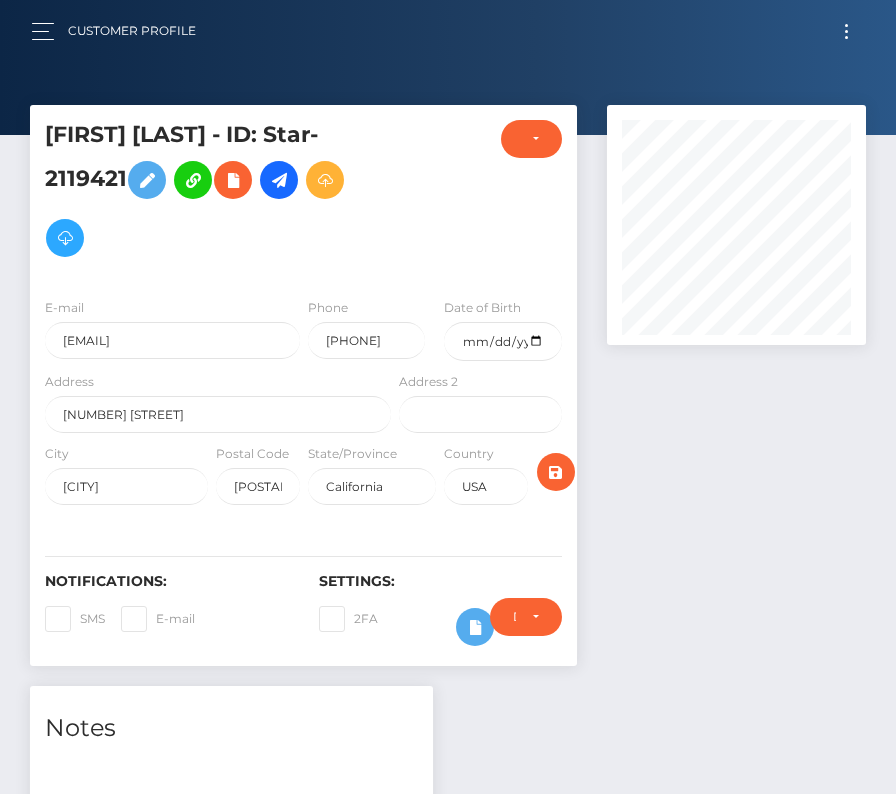 scroll, scrollTop: 0, scrollLeft: 0, axis: both 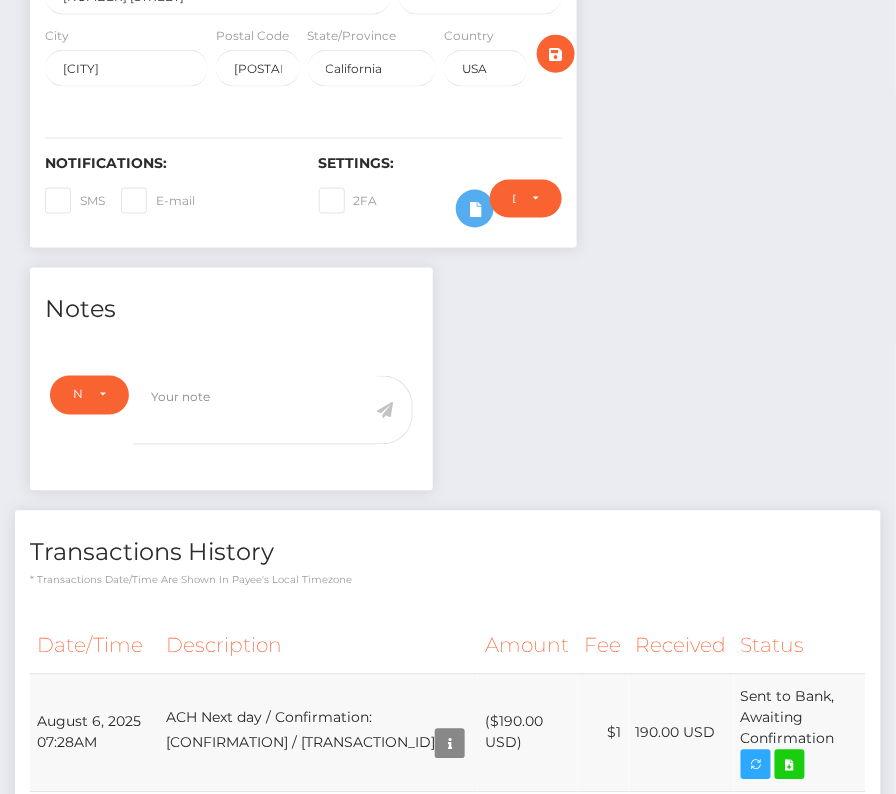 drag, startPoint x: 33, startPoint y: 652, endPoint x: 865, endPoint y: 676, distance: 832.34607 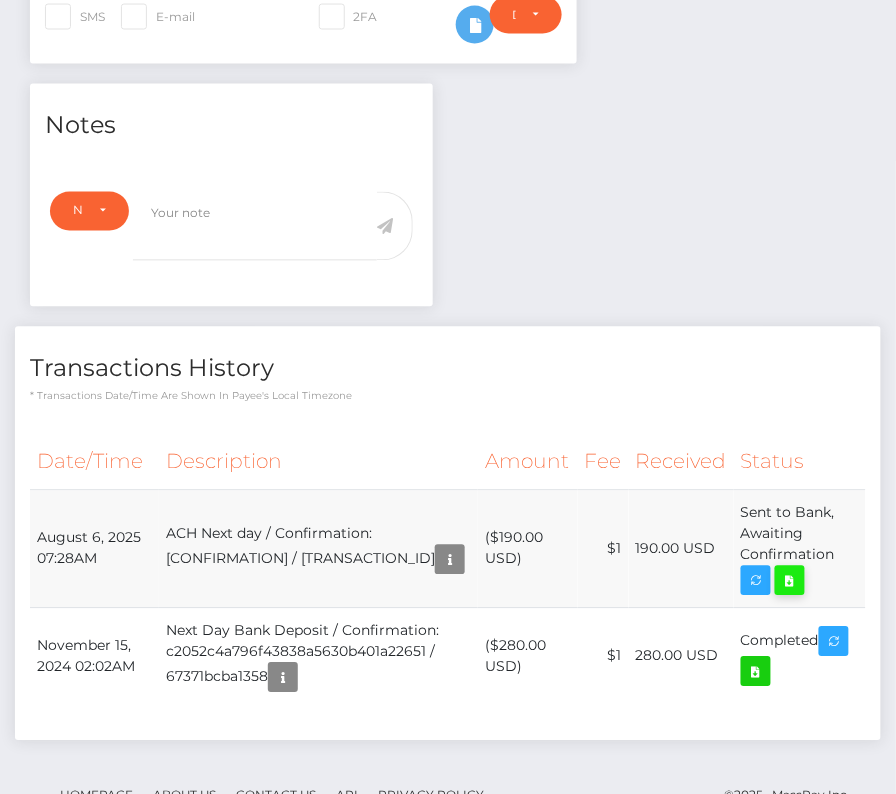 click at bounding box center (790, 581) 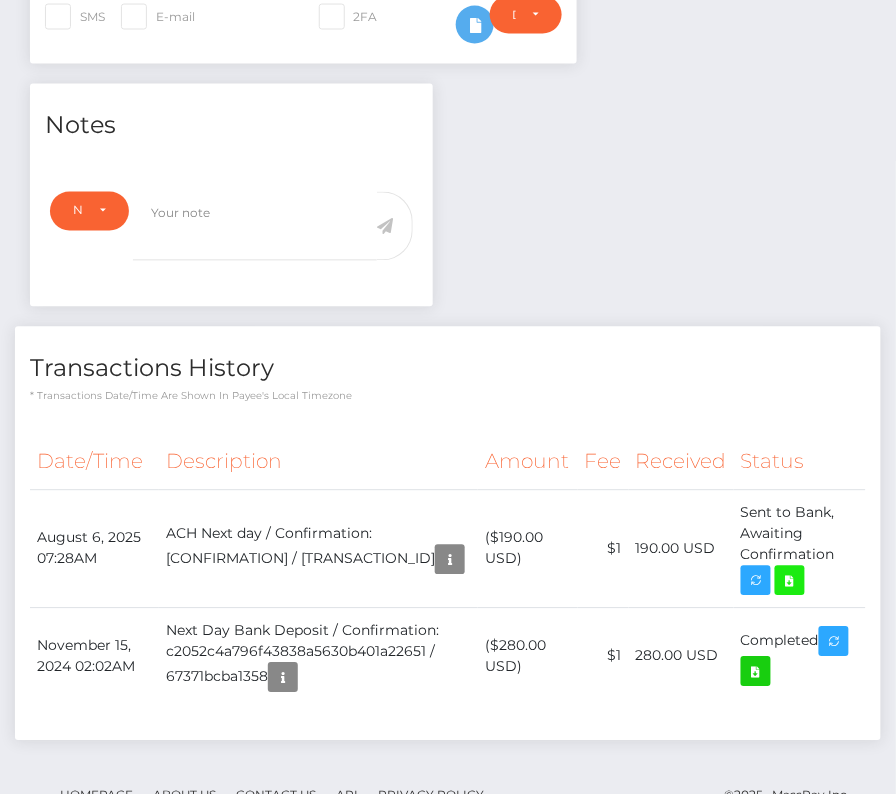 scroll, scrollTop: 0, scrollLeft: 0, axis: both 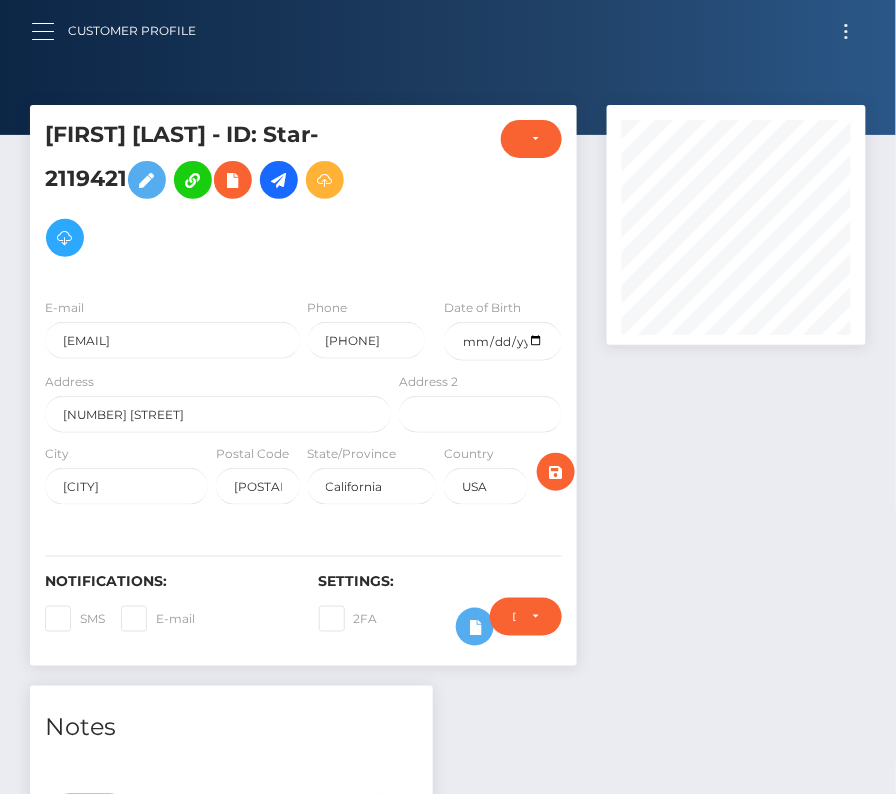click at bounding box center [49, 31] 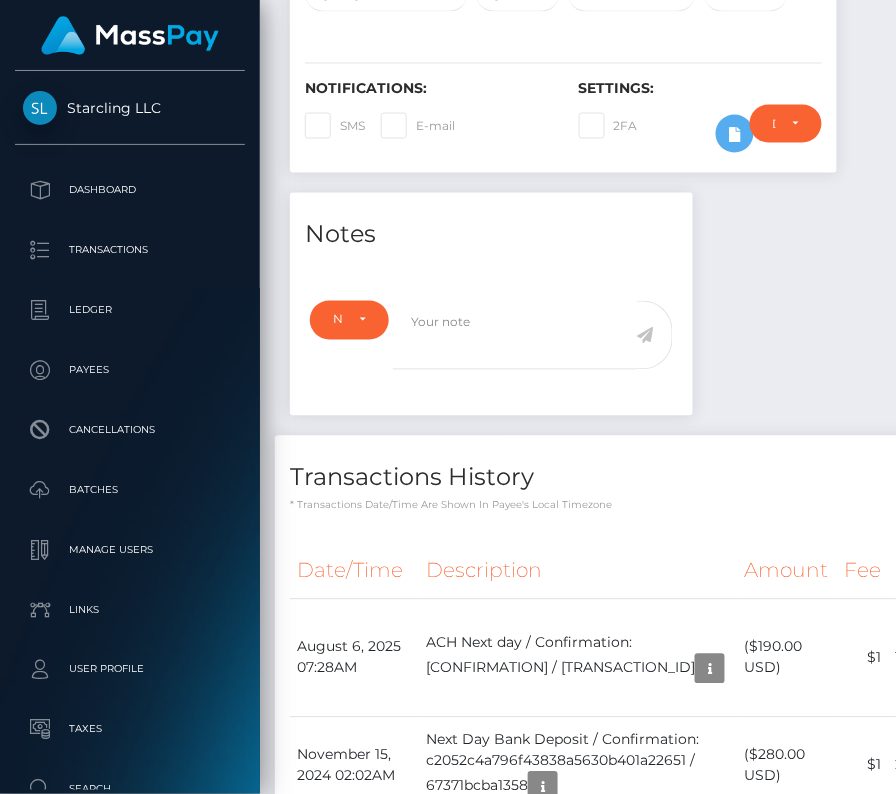 scroll, scrollTop: 512, scrollLeft: 0, axis: vertical 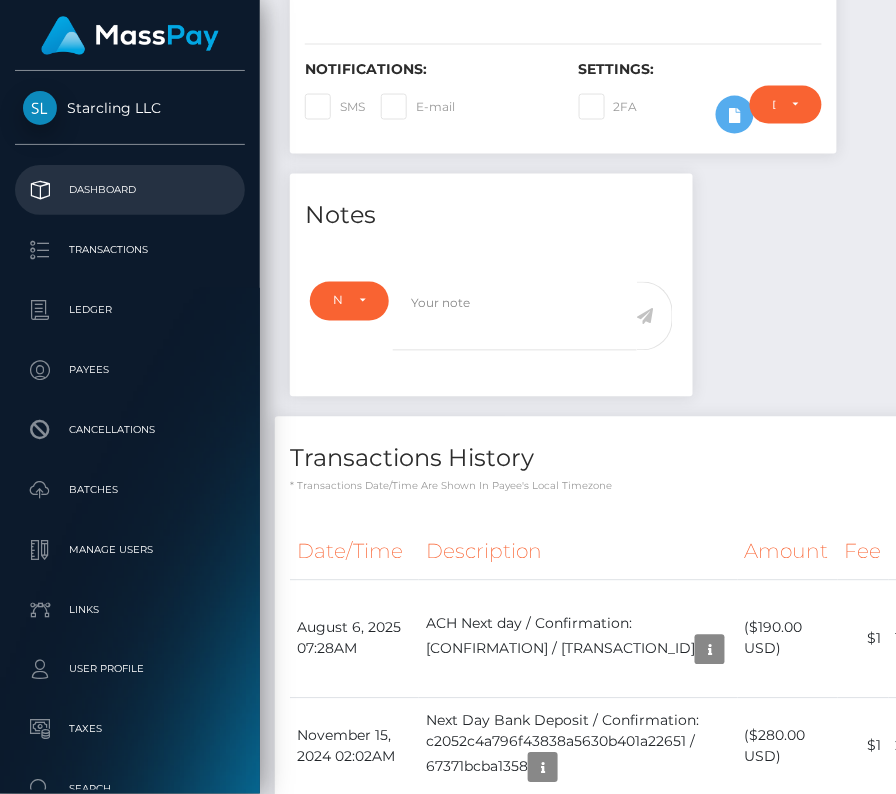 click on "Dashboard" at bounding box center [130, 190] 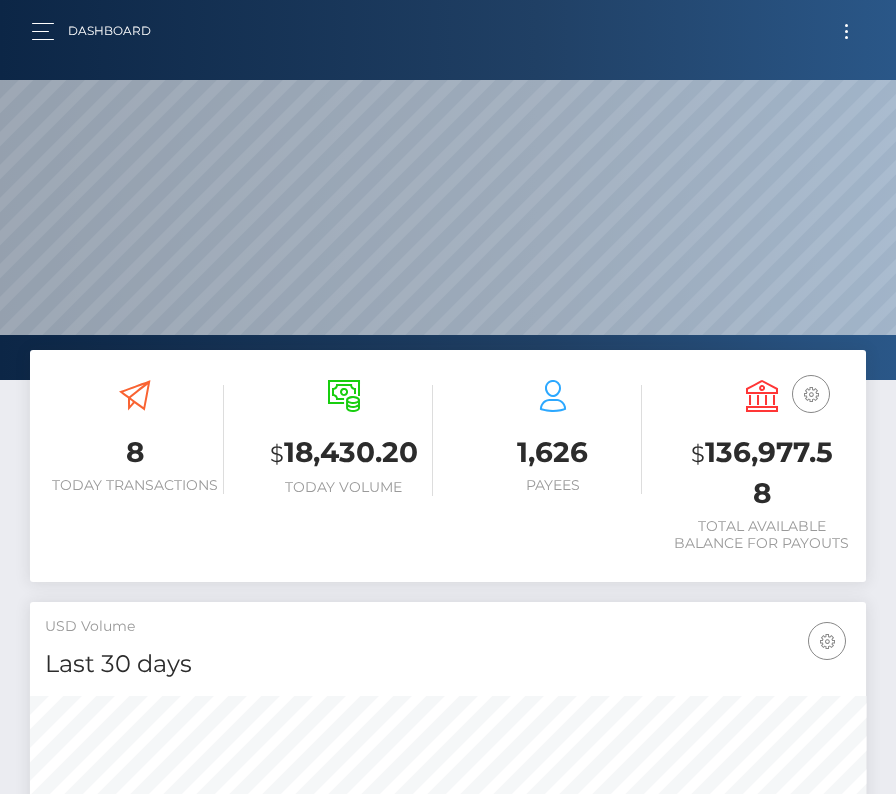 scroll, scrollTop: 57, scrollLeft: 0, axis: vertical 